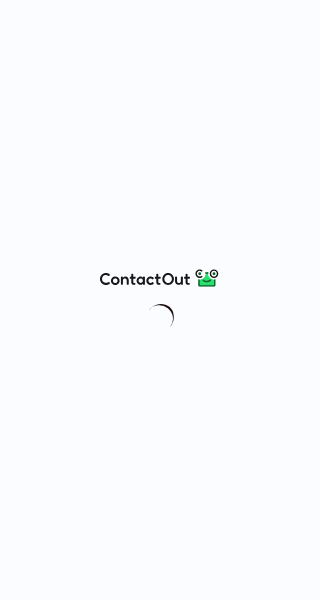 scroll, scrollTop: 0, scrollLeft: 0, axis: both 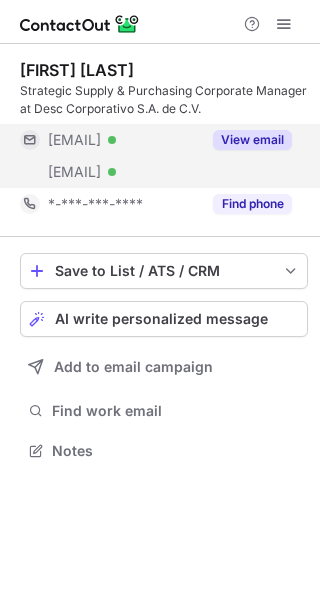click on "[EMAIL]" at bounding box center (74, 172) 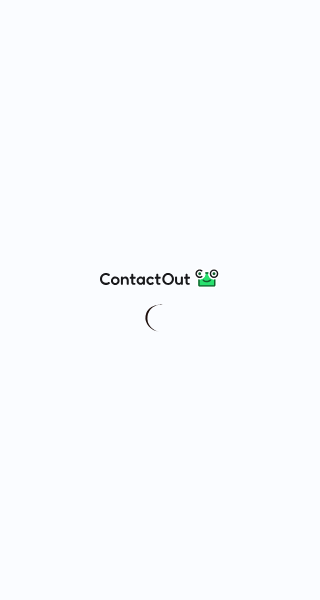 scroll, scrollTop: 0, scrollLeft: 0, axis: both 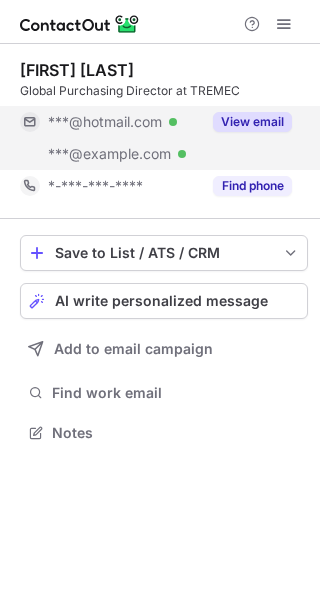 click on "[EMAIL]" at bounding box center (109, 154) 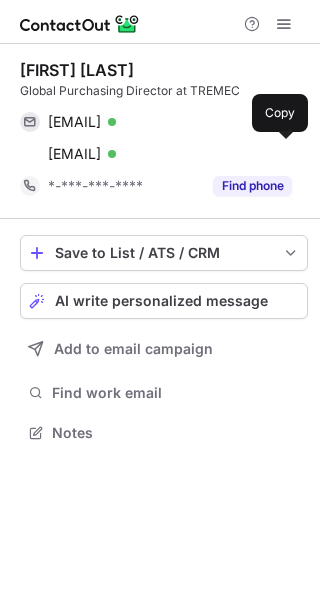 click on "aldo.gonzalez@tremec.com" at bounding box center [74, 154] 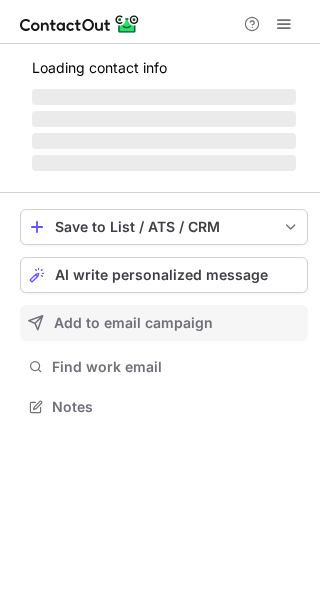 scroll, scrollTop: 0, scrollLeft: 0, axis: both 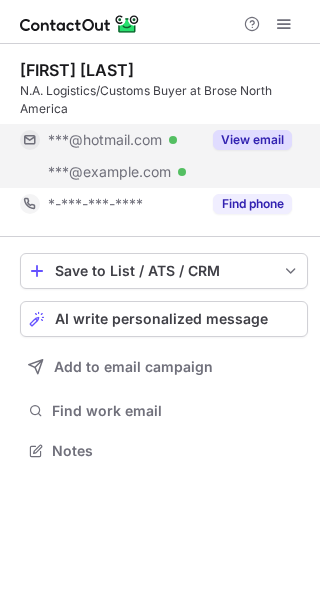 click on "***@brose.com" at bounding box center [109, 172] 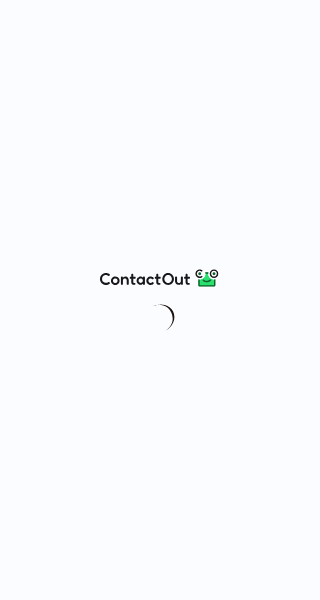 scroll, scrollTop: 0, scrollLeft: 0, axis: both 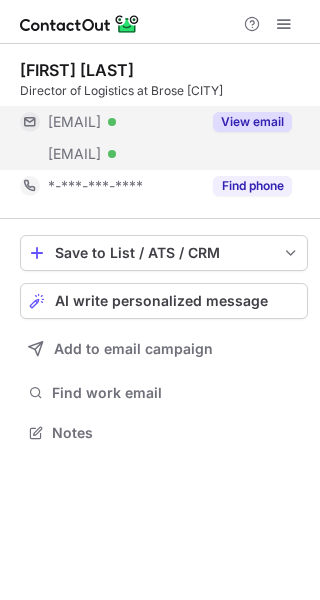click on "***@brose.com" at bounding box center (74, 154) 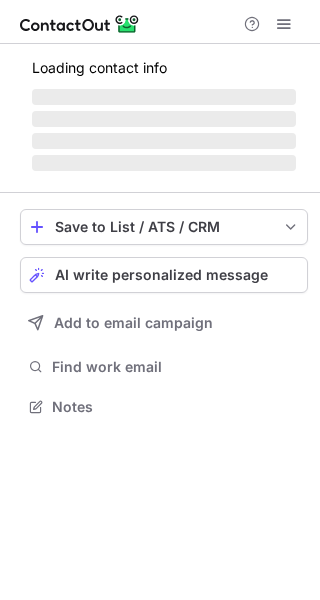 scroll, scrollTop: 0, scrollLeft: 0, axis: both 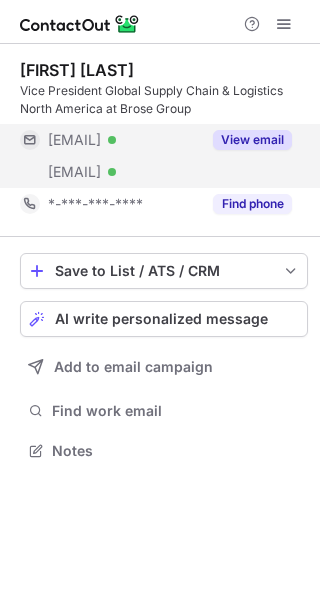 click on "***@brose.com" at bounding box center (74, 172) 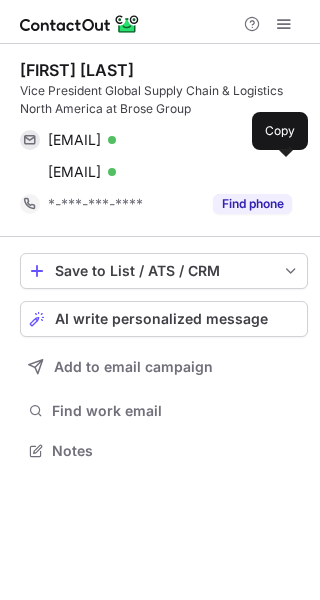 click on "richard.kelch@brose.com" at bounding box center [74, 172] 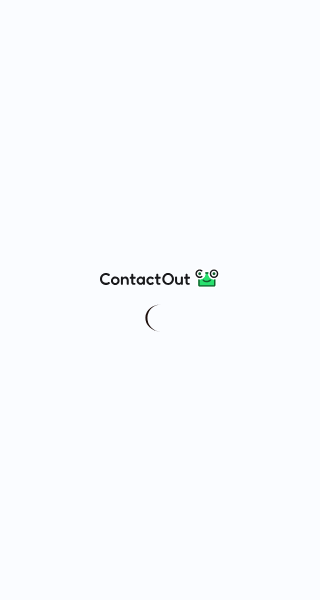 scroll, scrollTop: 0, scrollLeft: 0, axis: both 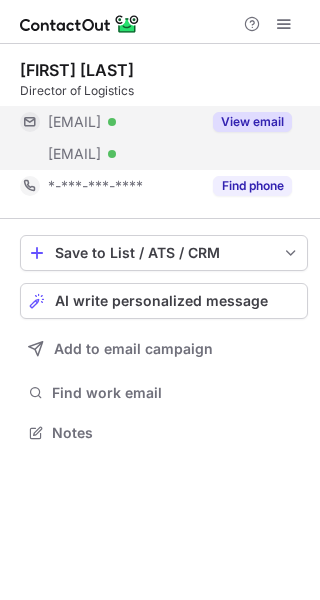 click on "[EMAIL]" at bounding box center (74, 154) 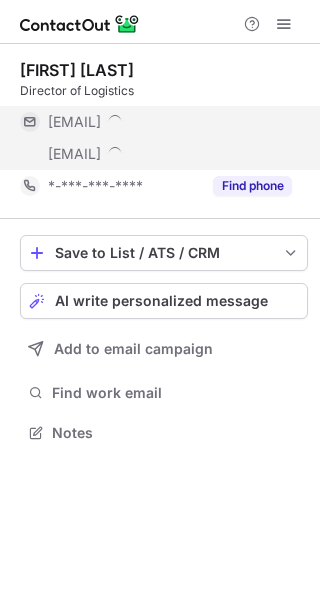 scroll, scrollTop: 9, scrollLeft: 10, axis: both 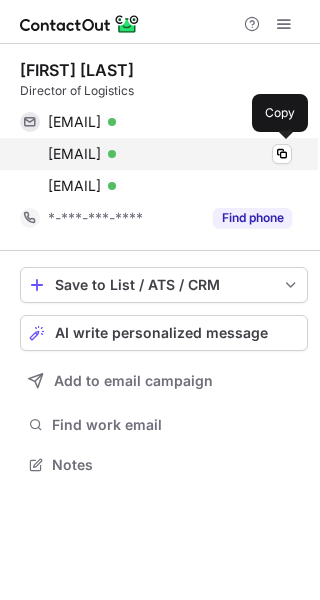 click on "[EMAIL]" at bounding box center (74, 154) 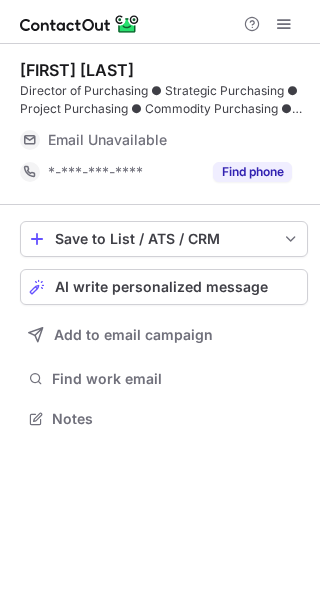 scroll, scrollTop: 0, scrollLeft: 0, axis: both 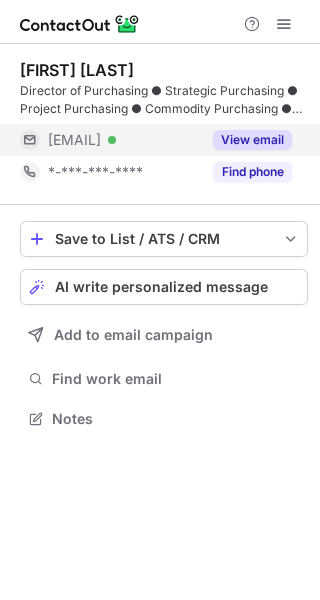 click on "***@brose.com" at bounding box center [74, 140] 